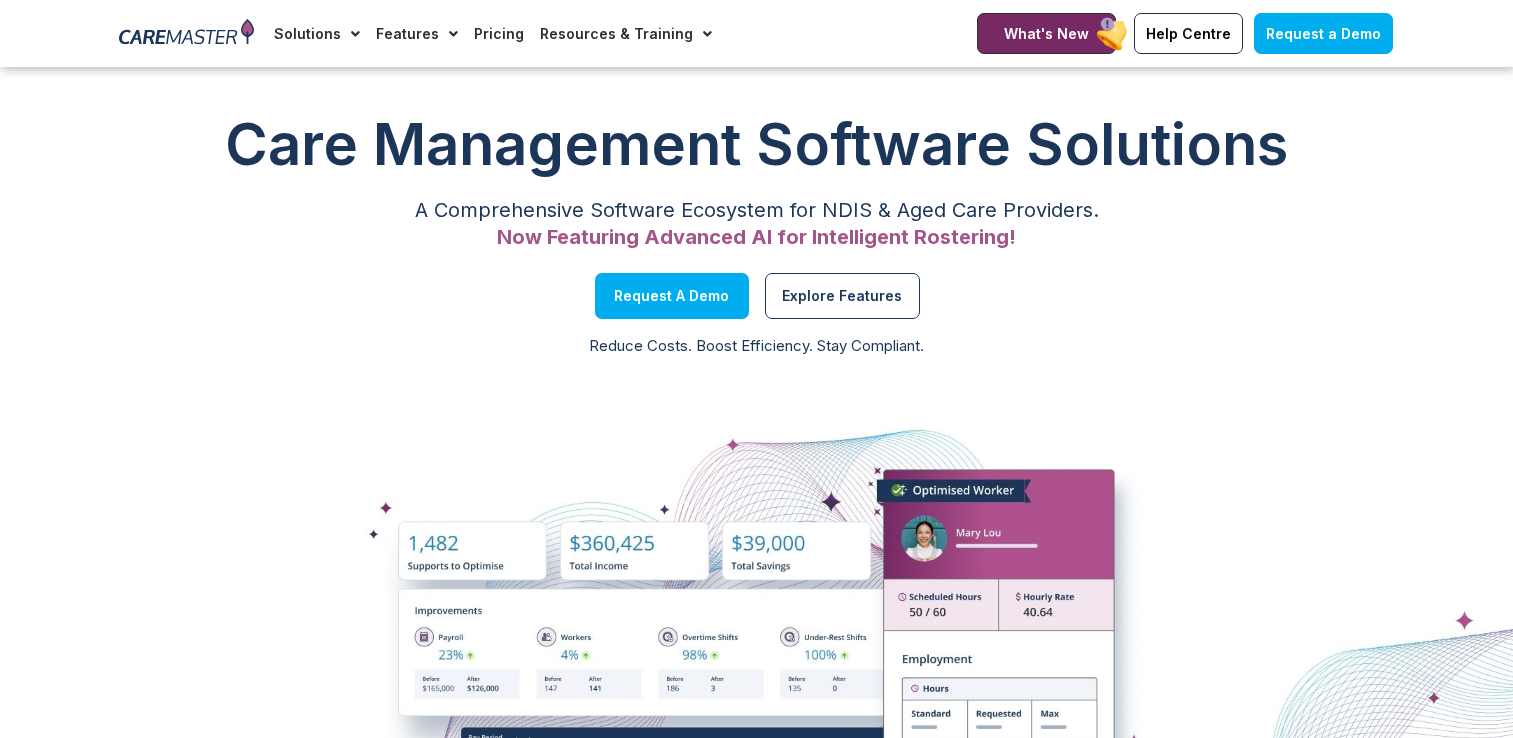 scroll, scrollTop: 200, scrollLeft: 0, axis: vertical 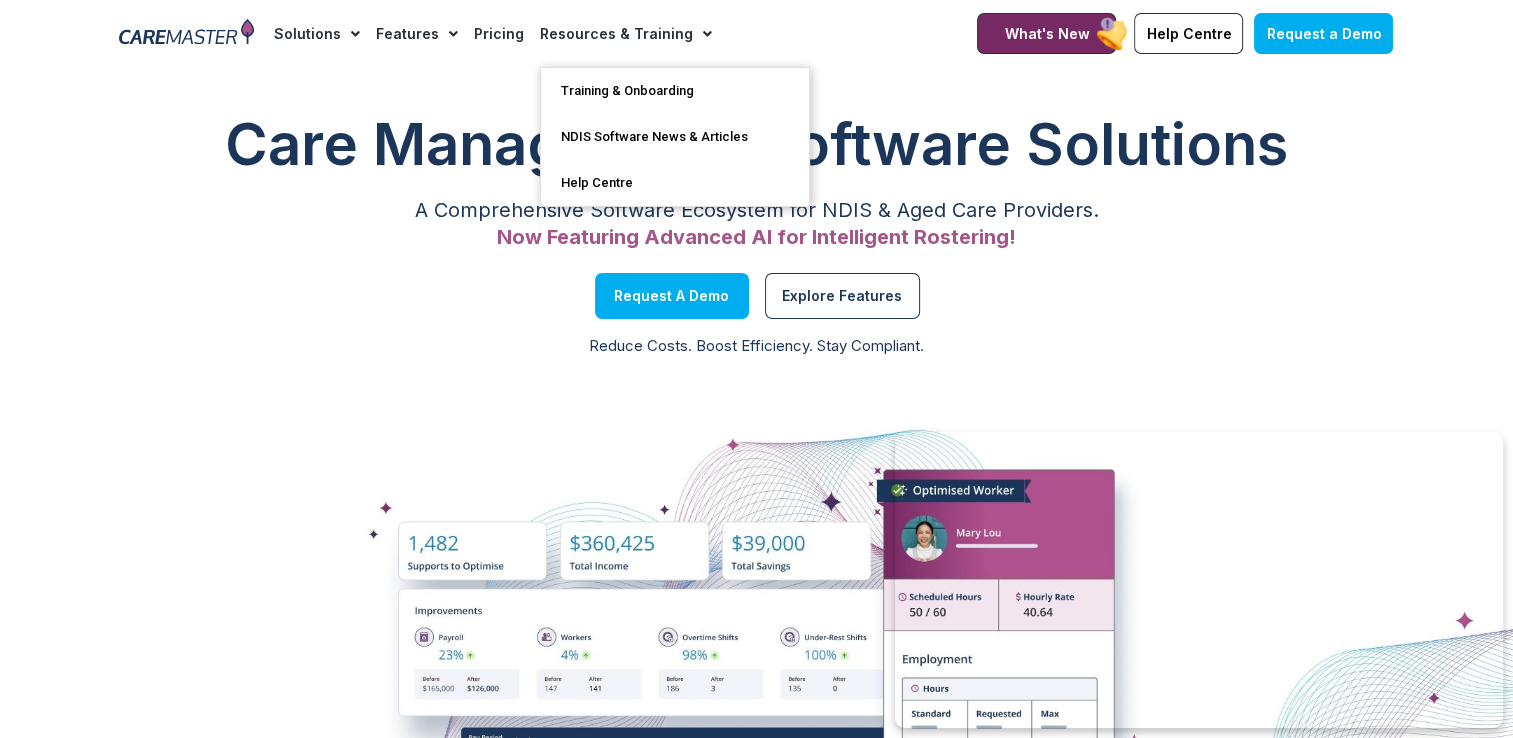 click on "Pricing" 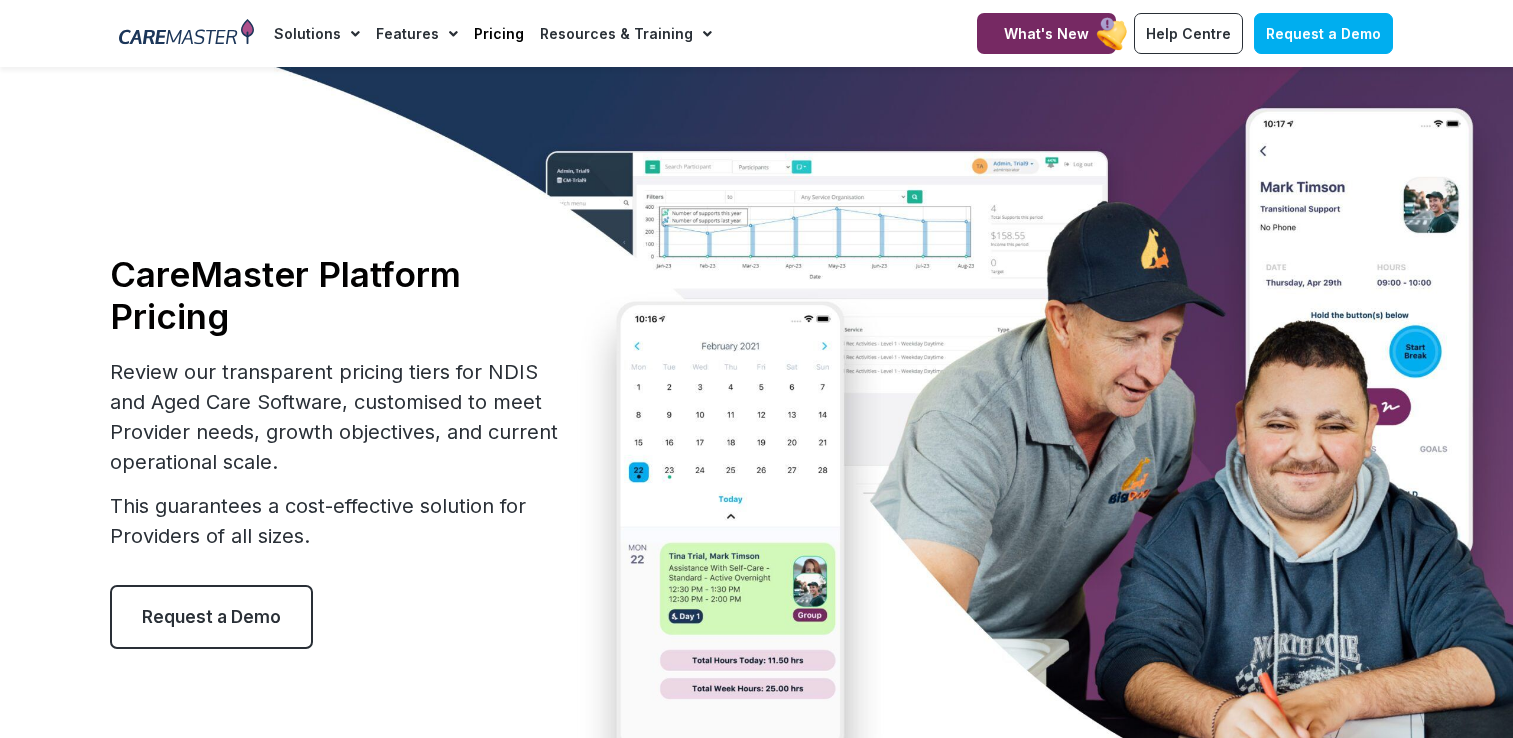 scroll, scrollTop: 0, scrollLeft: 0, axis: both 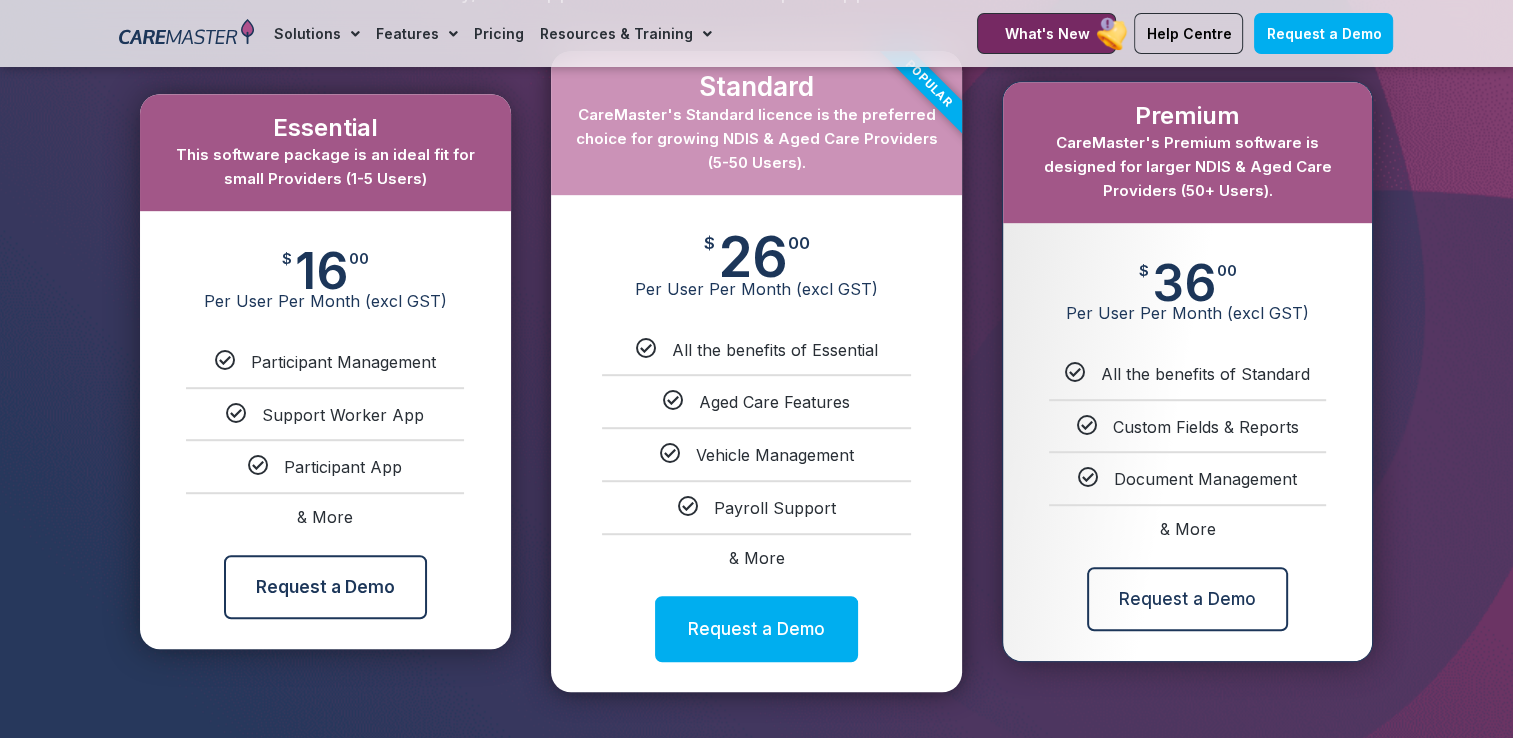 click on "& More" at bounding box center [325, 517] 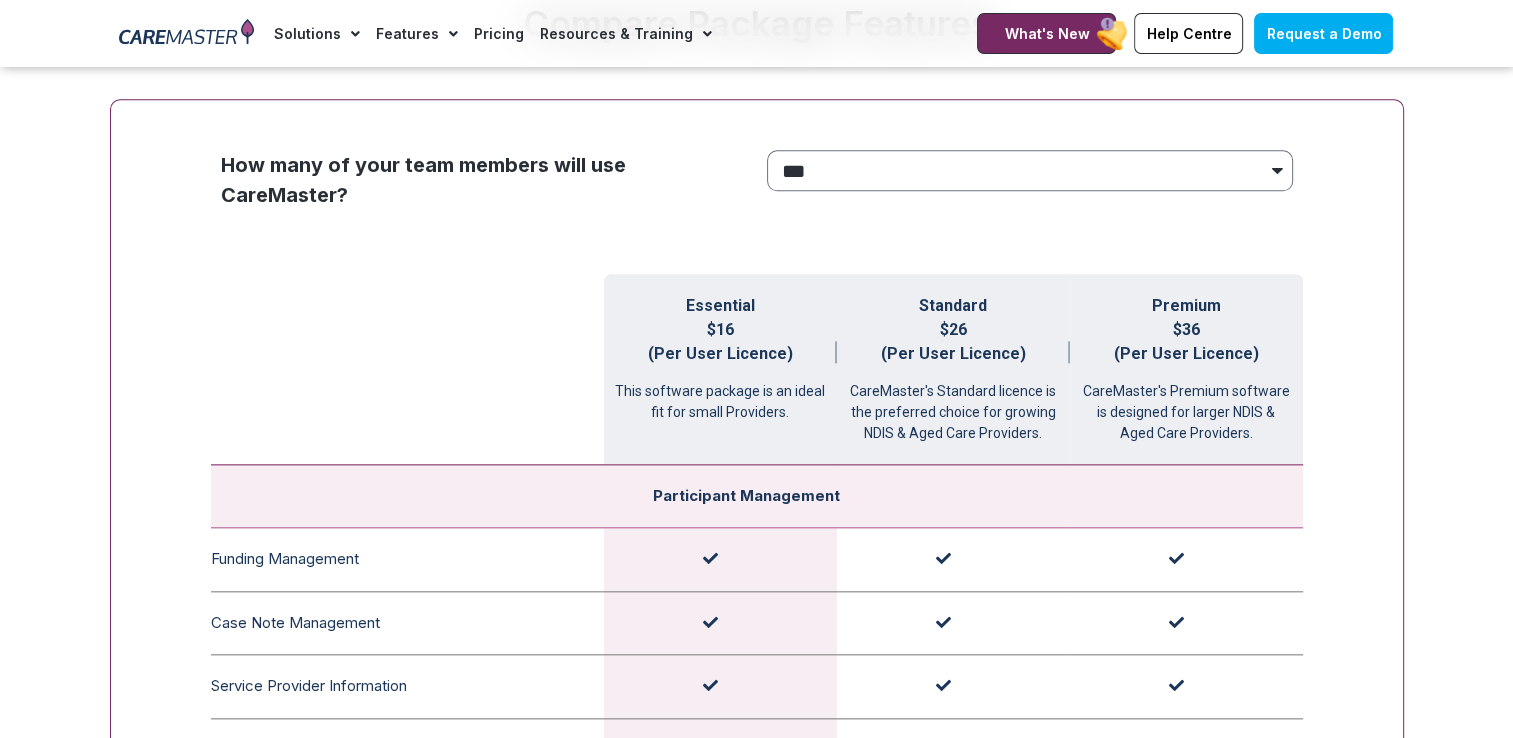 scroll, scrollTop: 1944, scrollLeft: 0, axis: vertical 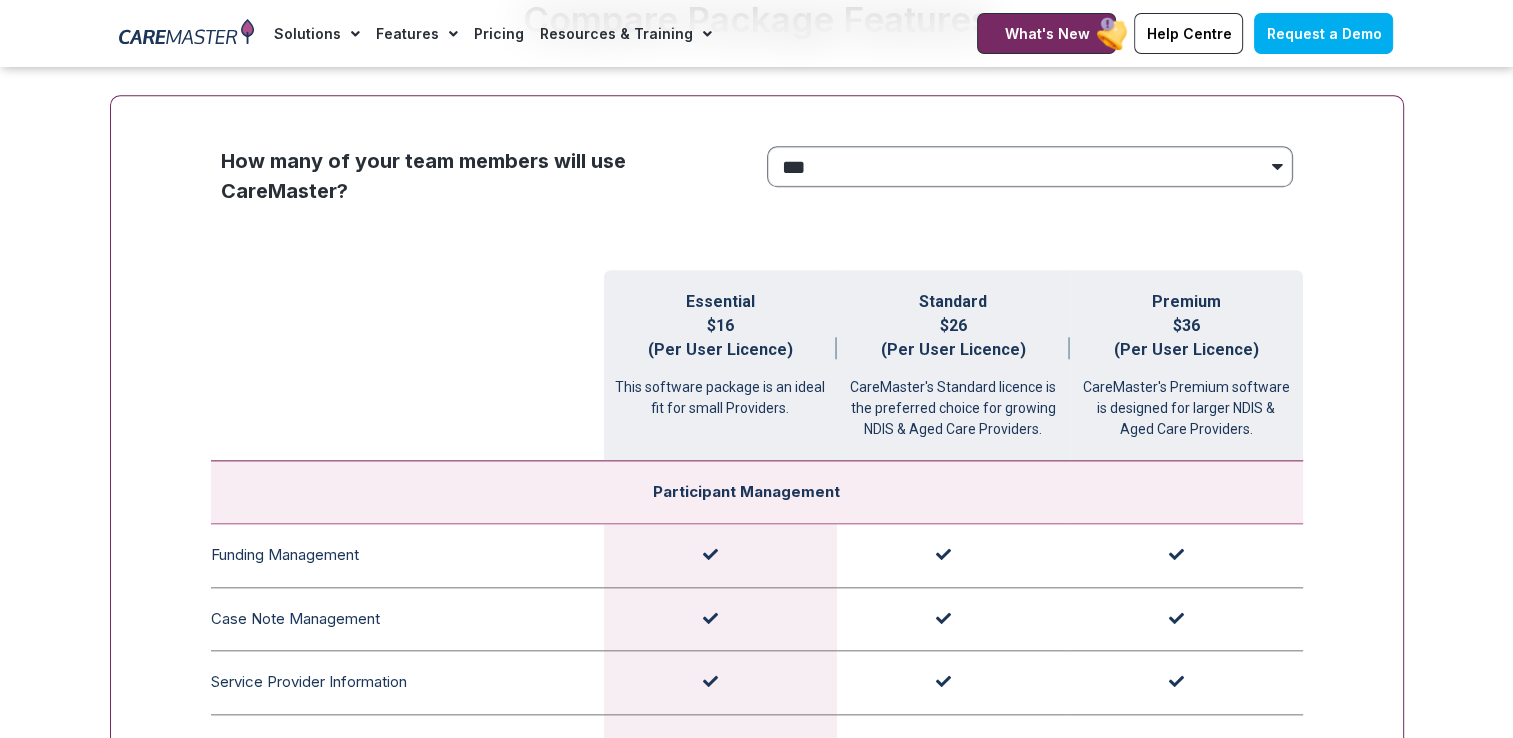 click on "**********" at bounding box center [1030, 167] 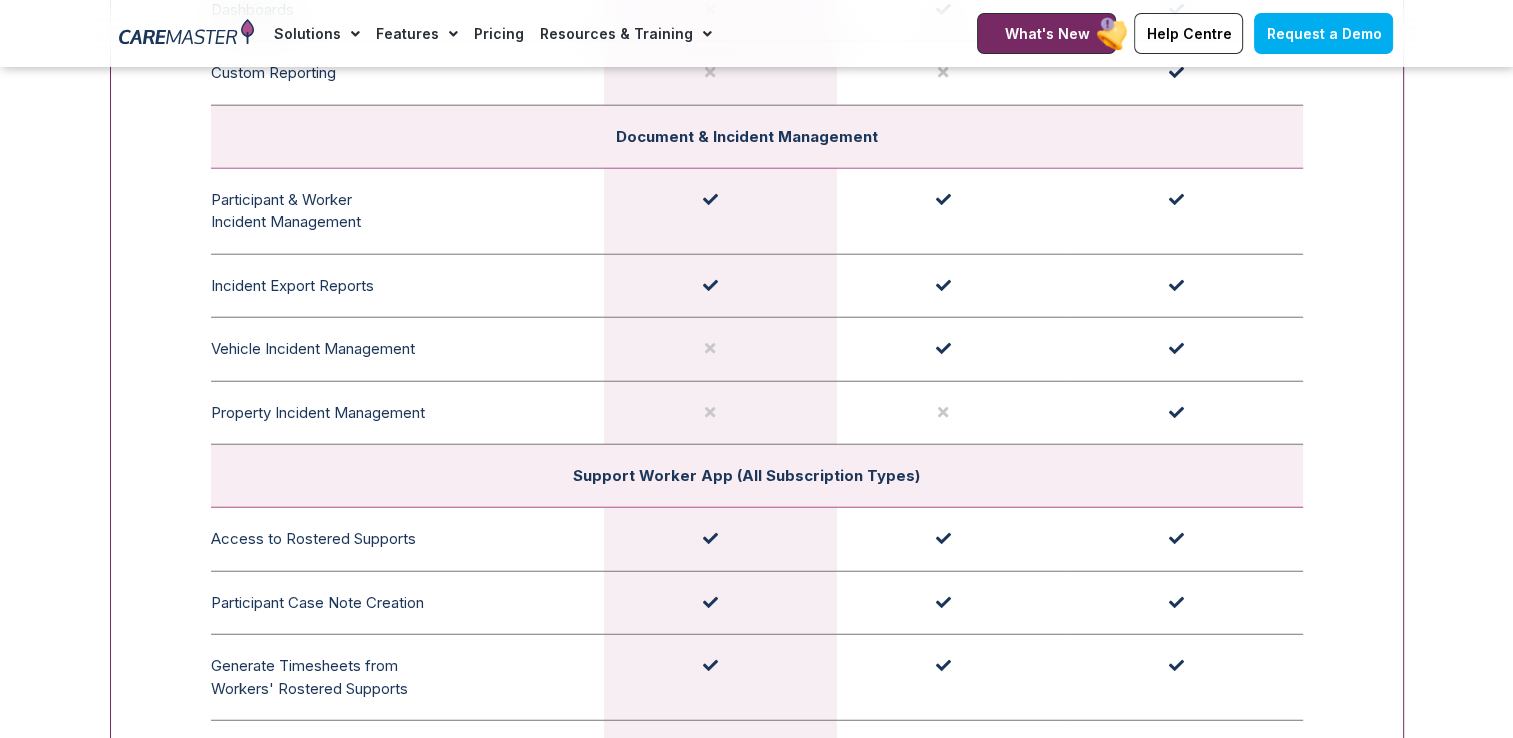 scroll, scrollTop: 5044, scrollLeft: 0, axis: vertical 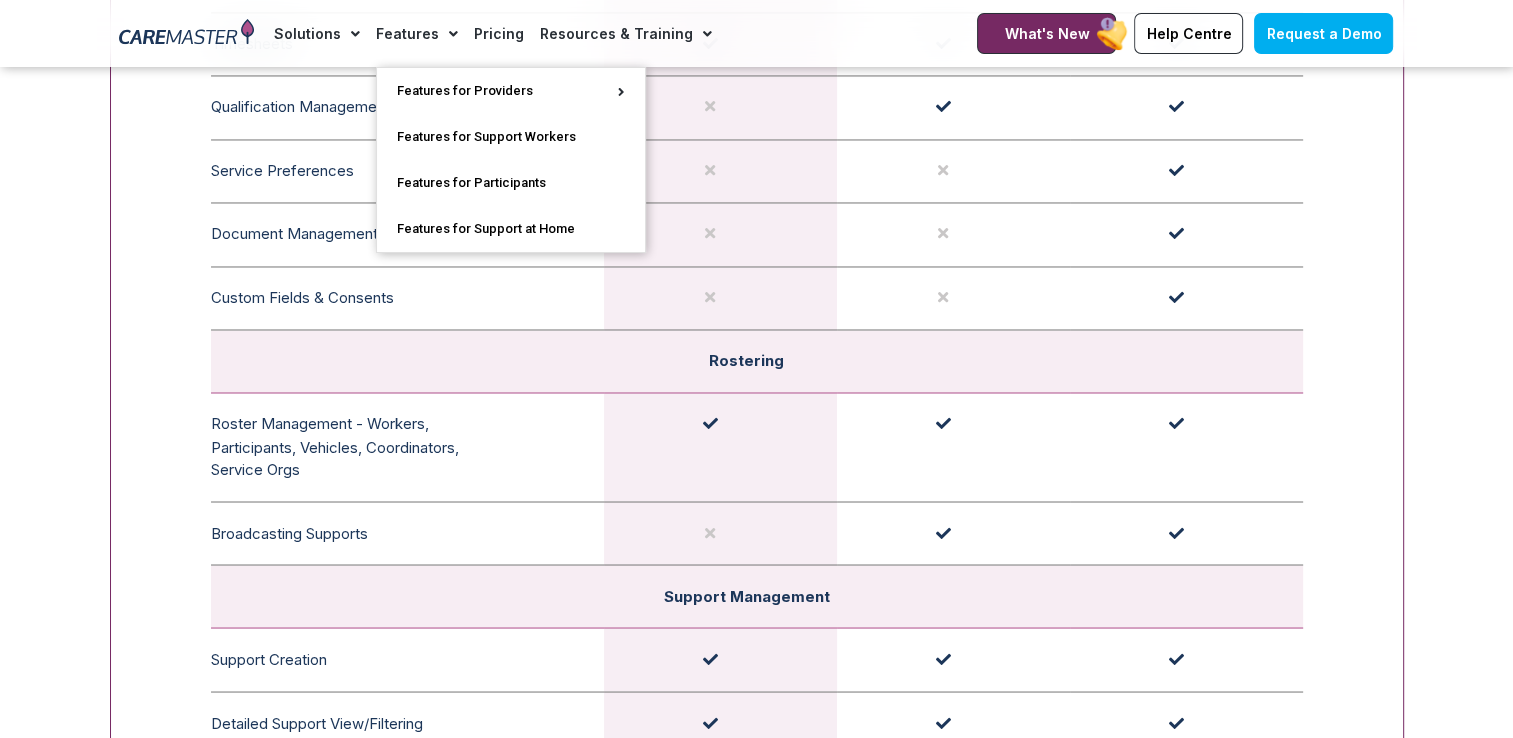 click 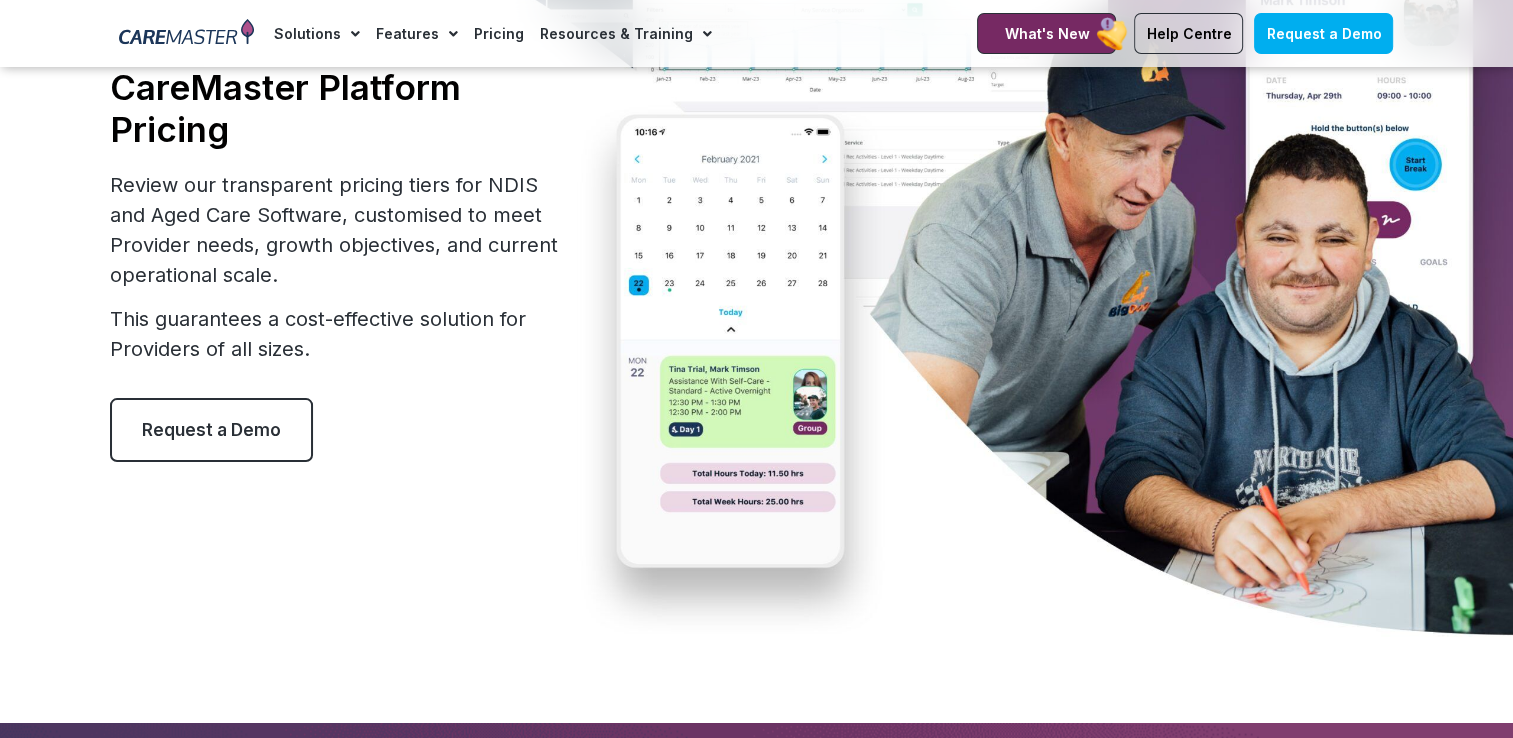 scroll, scrollTop: 0, scrollLeft: 0, axis: both 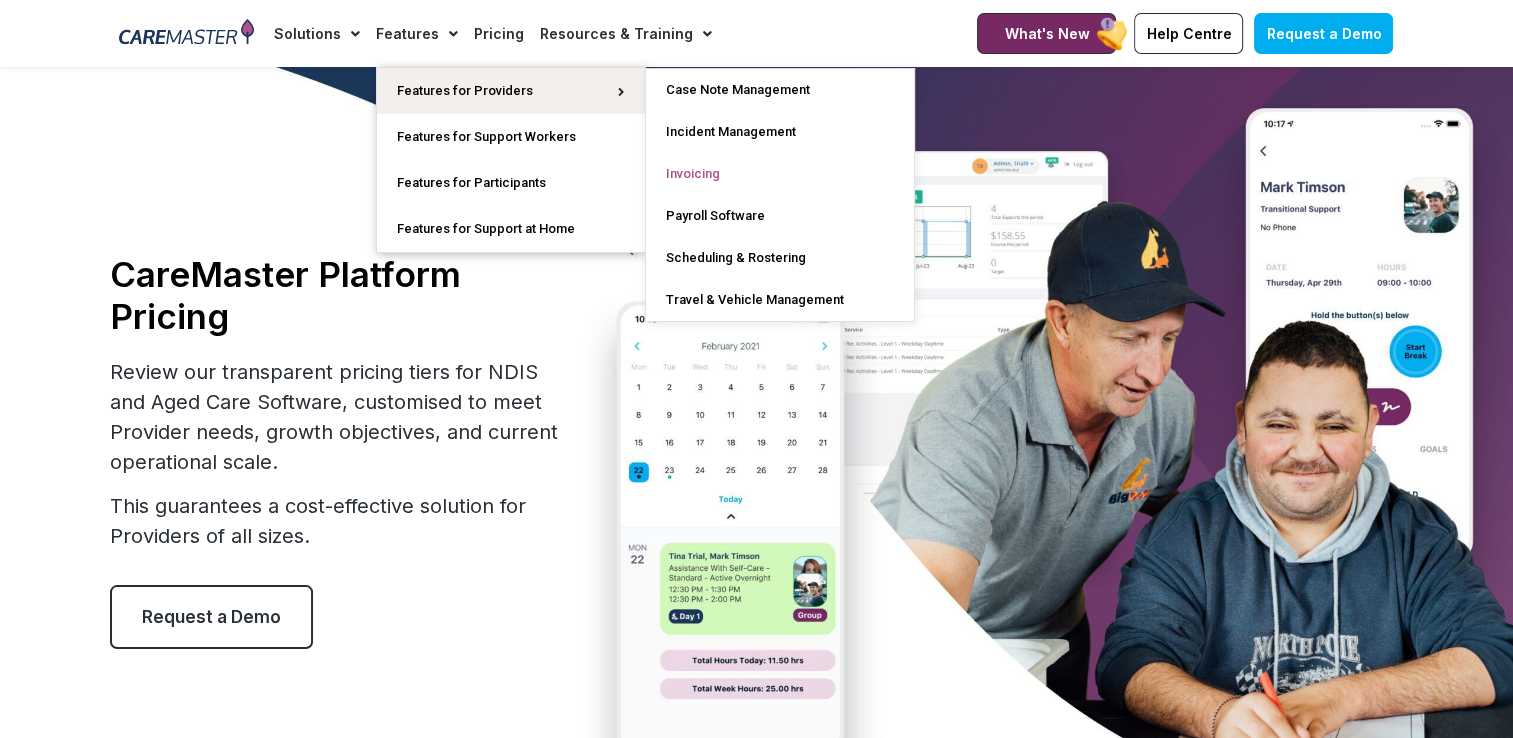 click on "Invoicing" 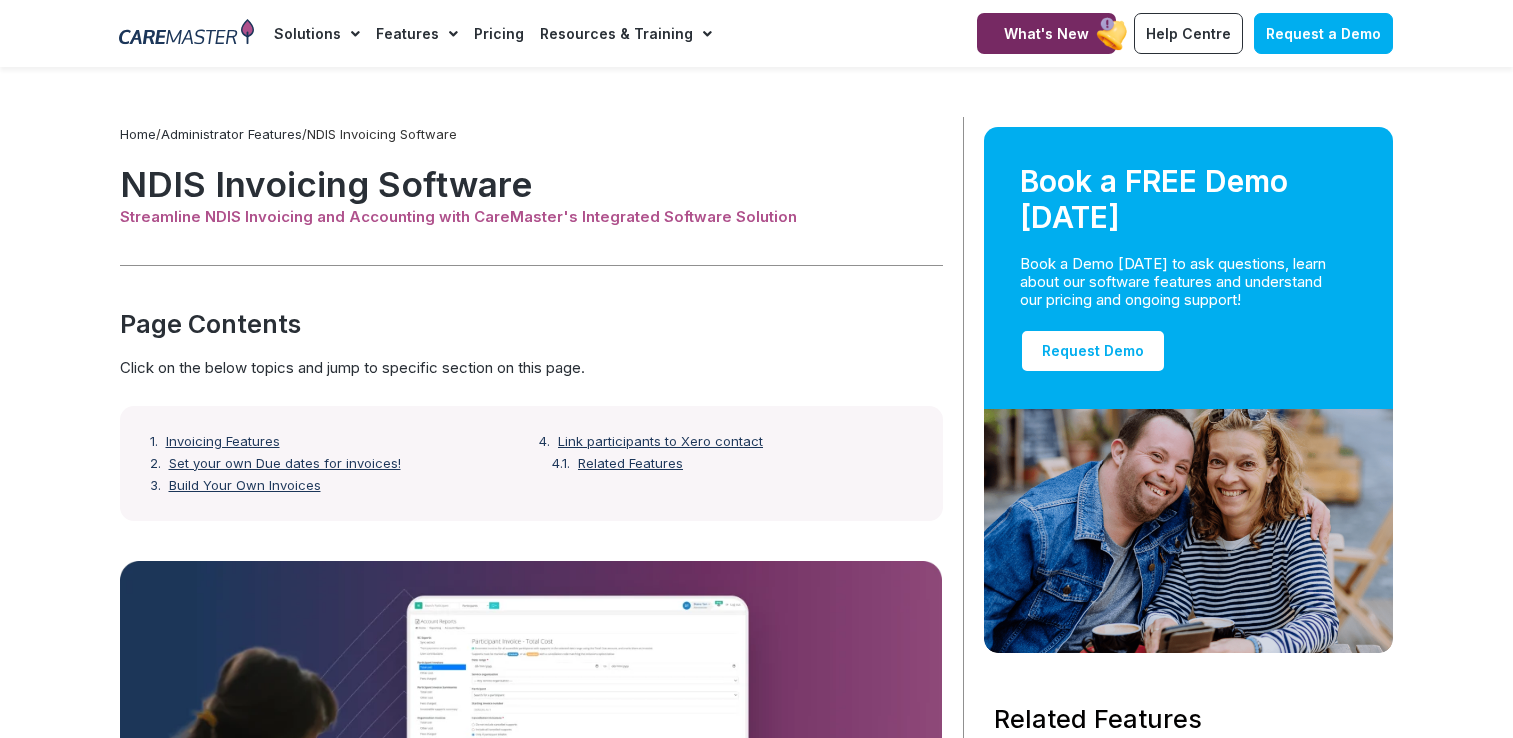 scroll, scrollTop: 0, scrollLeft: 0, axis: both 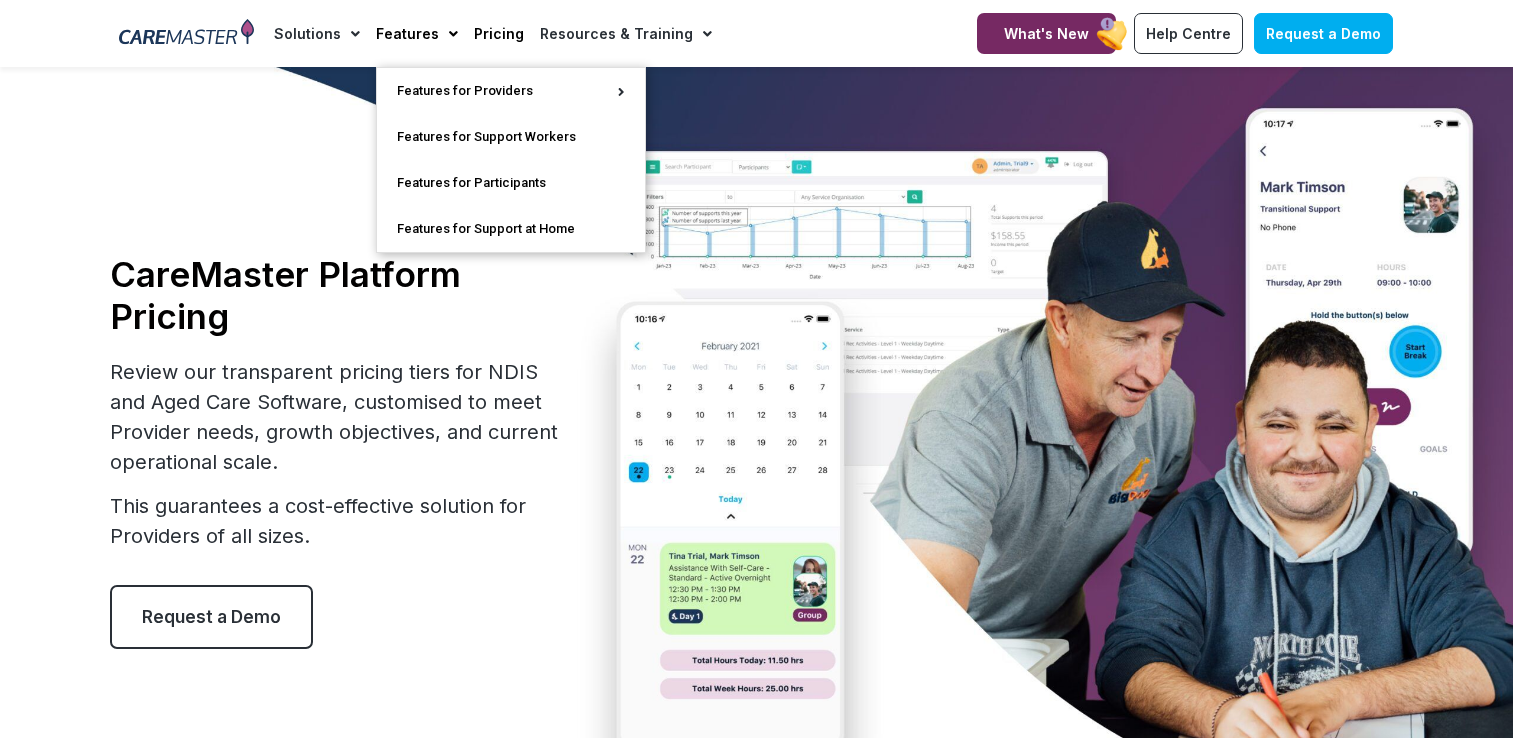 select on "***" 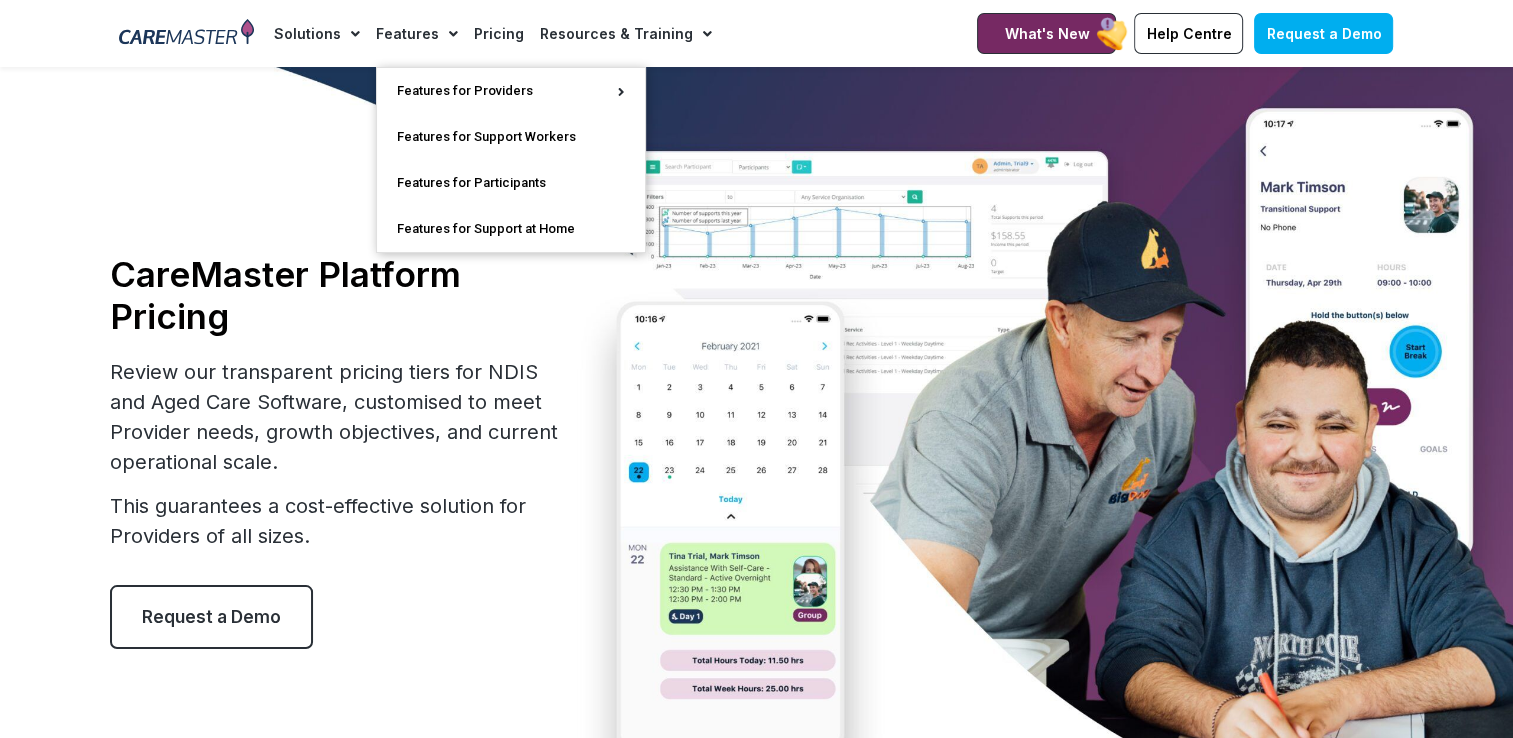 scroll, scrollTop: 0, scrollLeft: 0, axis: both 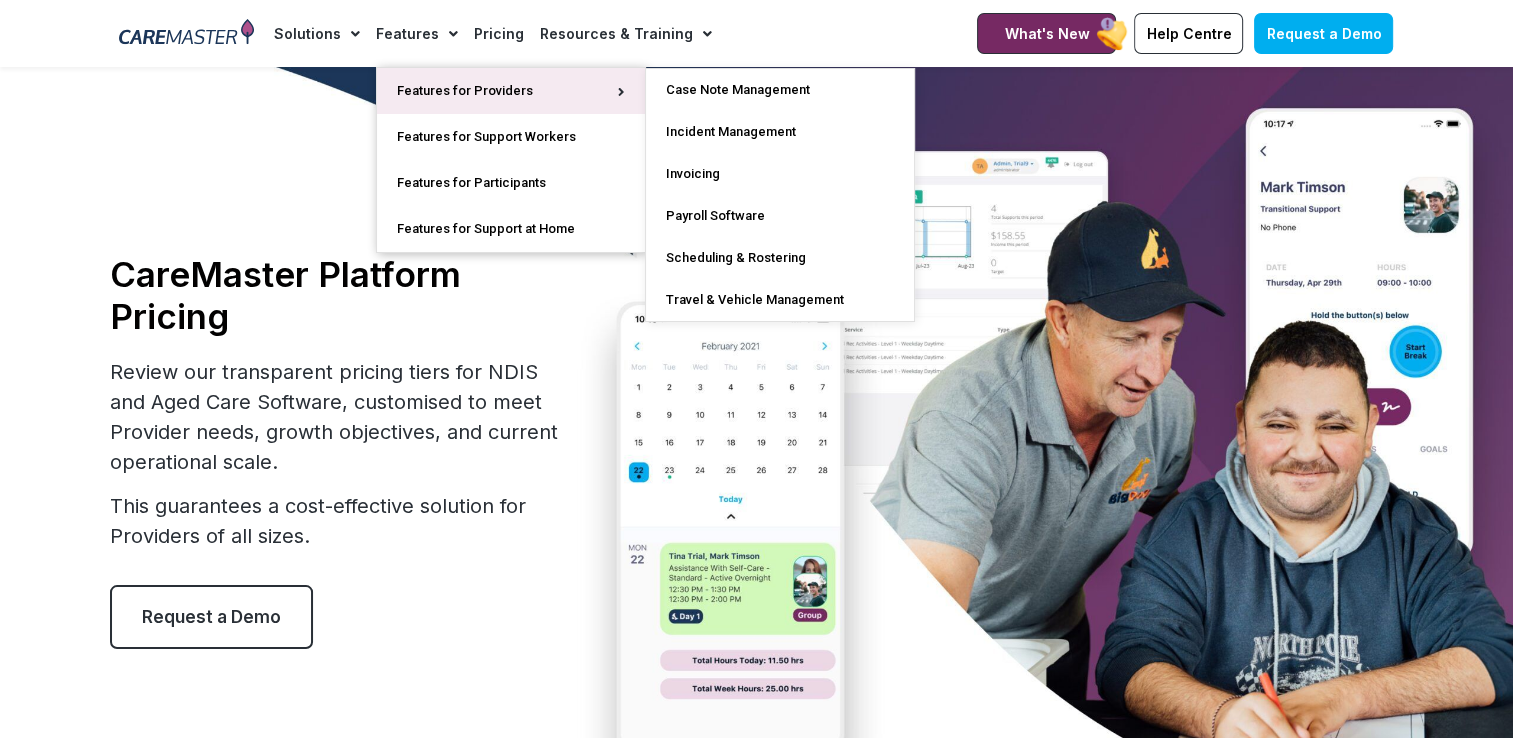 click on "Features for Providers" 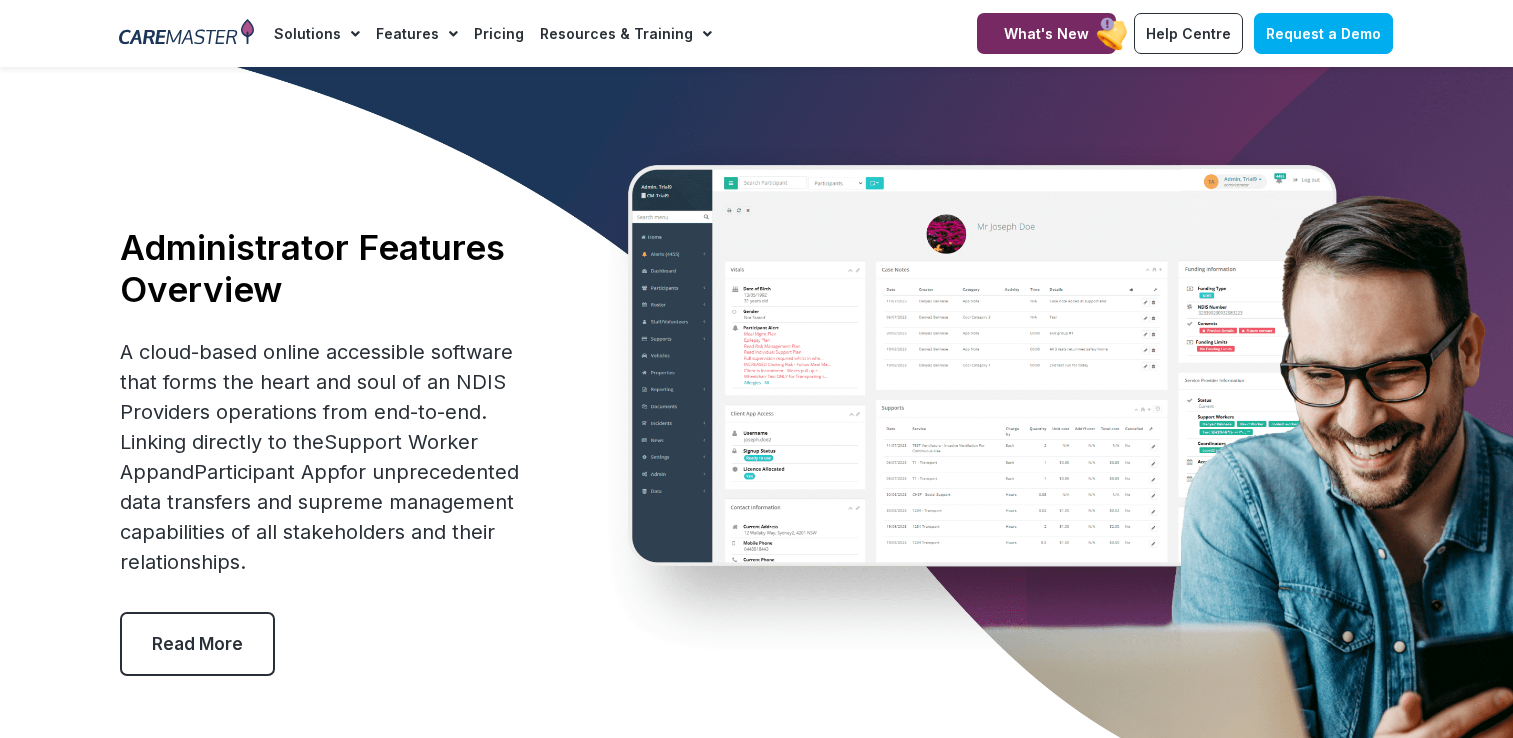 scroll, scrollTop: 0, scrollLeft: 0, axis: both 